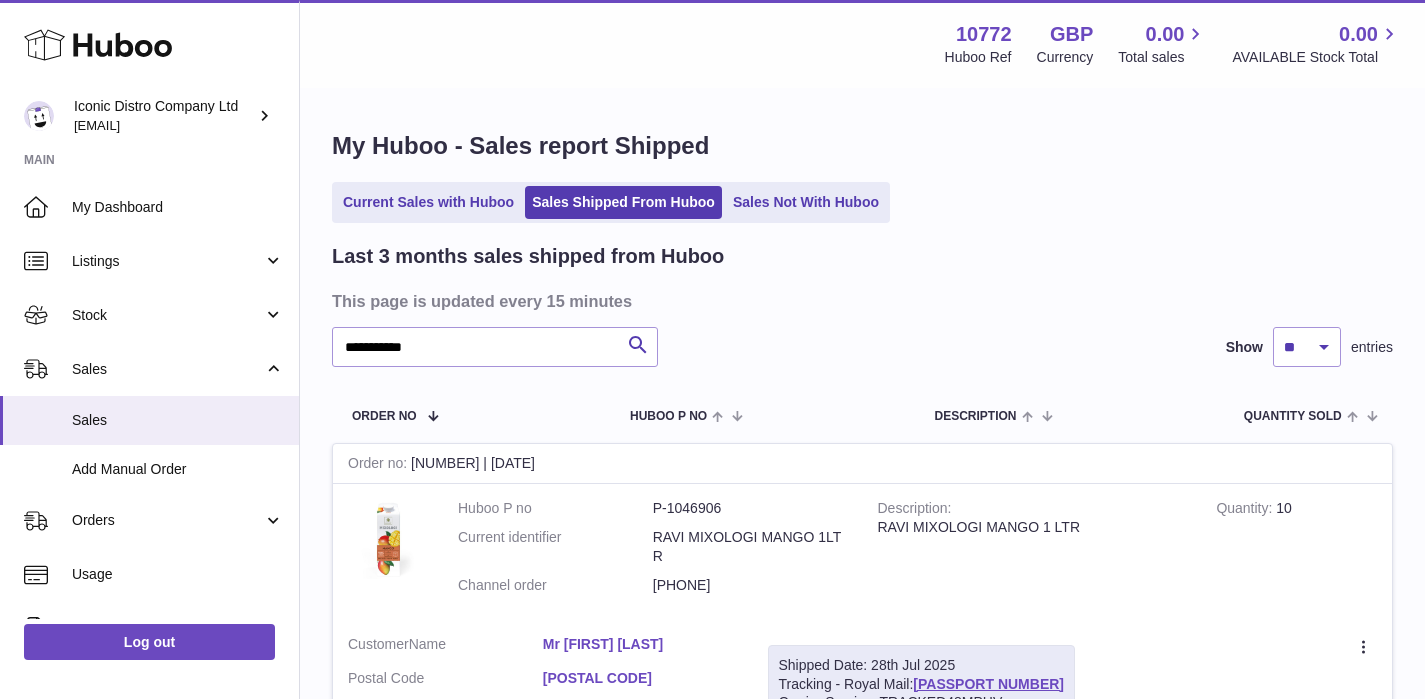 scroll, scrollTop: 172, scrollLeft: 0, axis: vertical 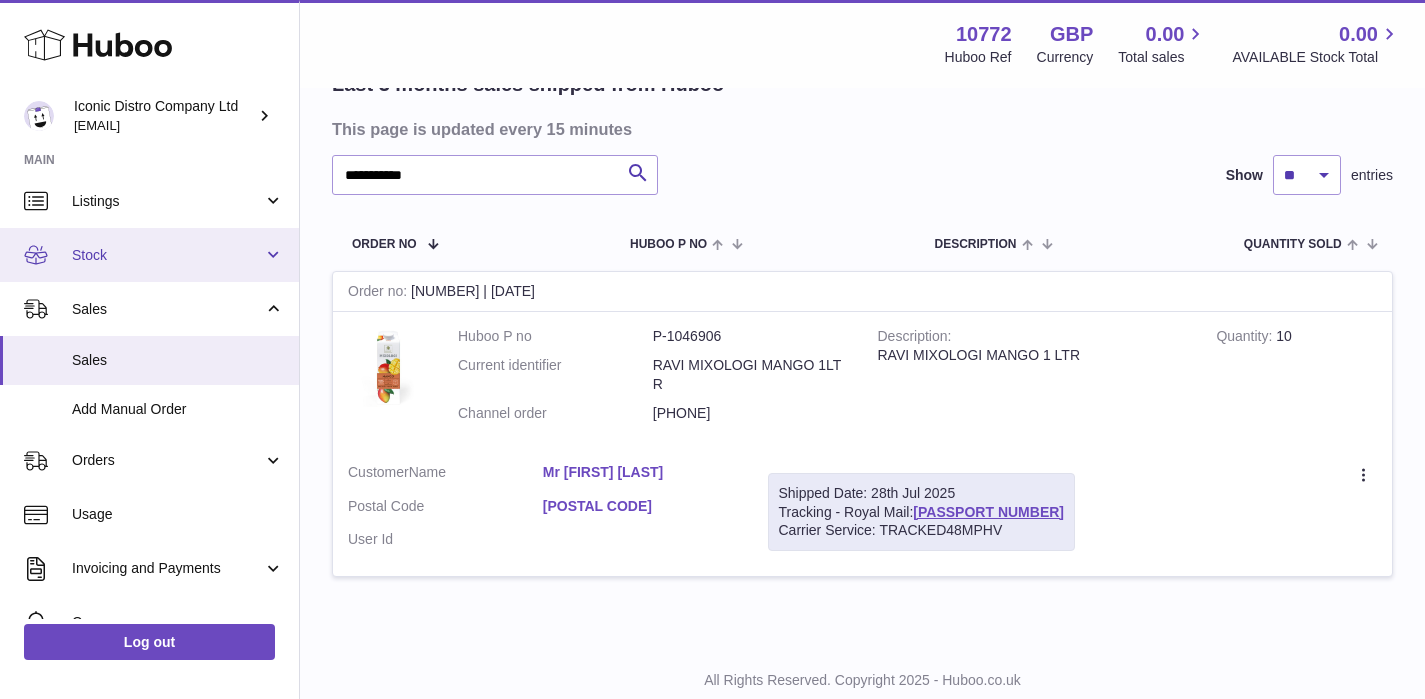 click on "Stock" at bounding box center [149, 255] 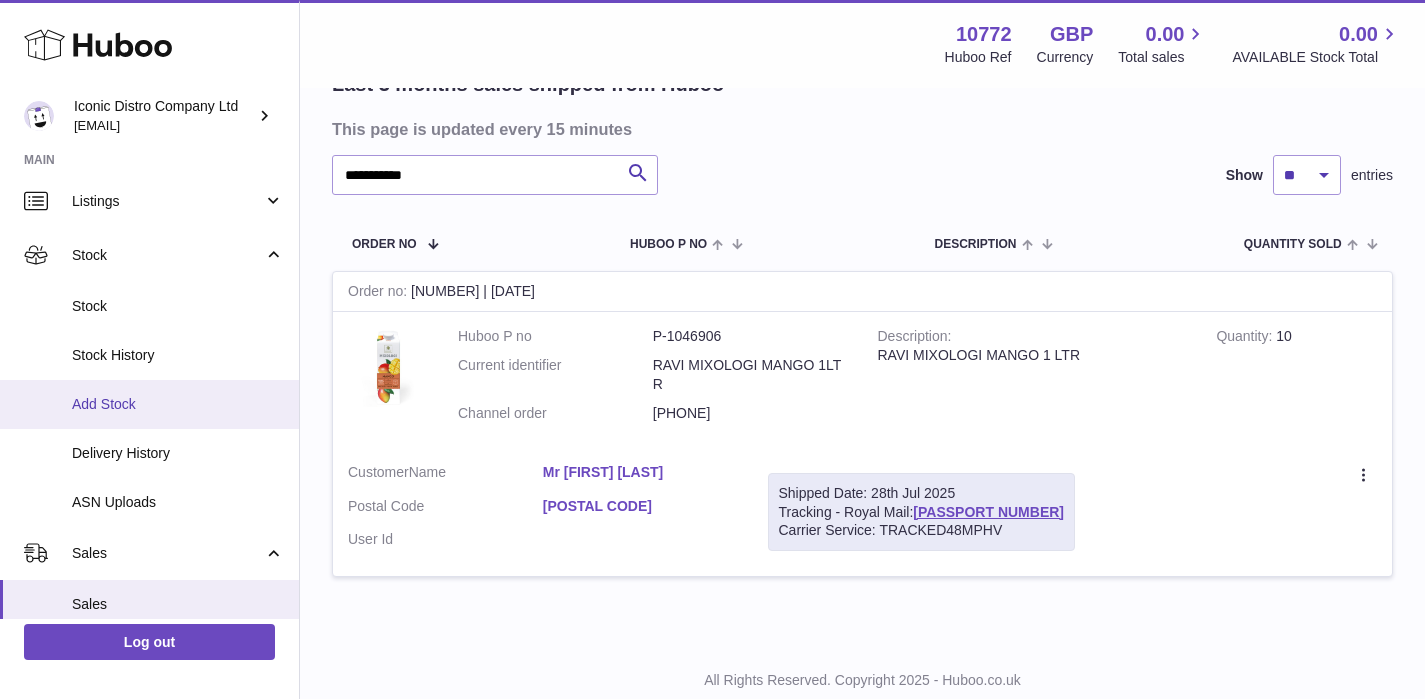 click on "Add Stock" at bounding box center [178, 404] 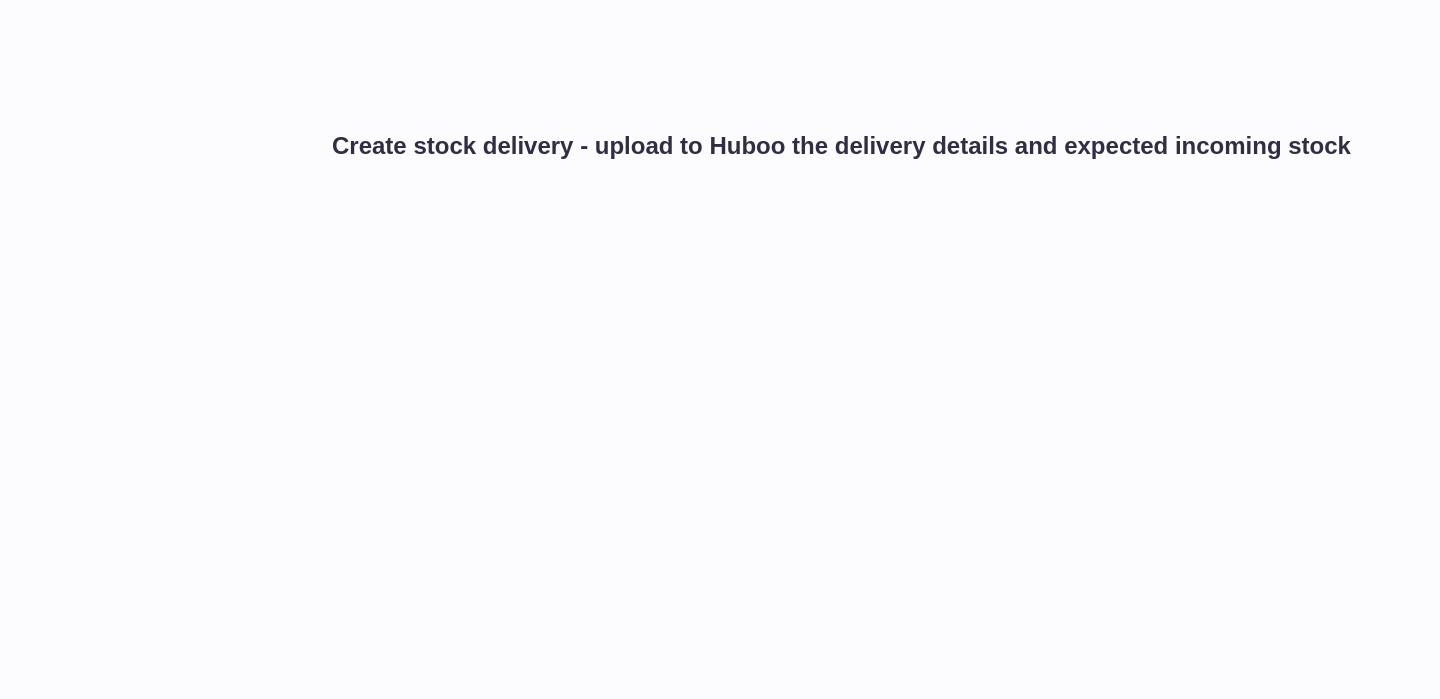 scroll, scrollTop: 0, scrollLeft: 0, axis: both 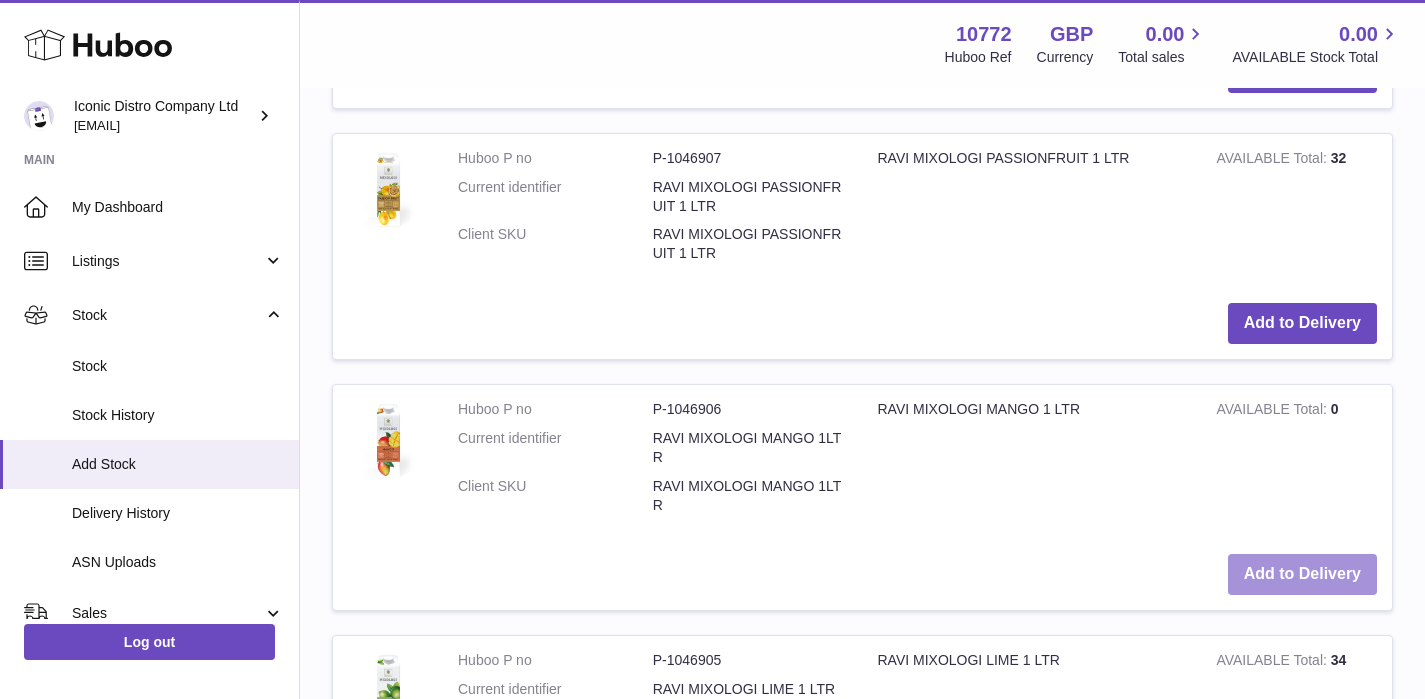click on "Add to Delivery" at bounding box center (1302, 574) 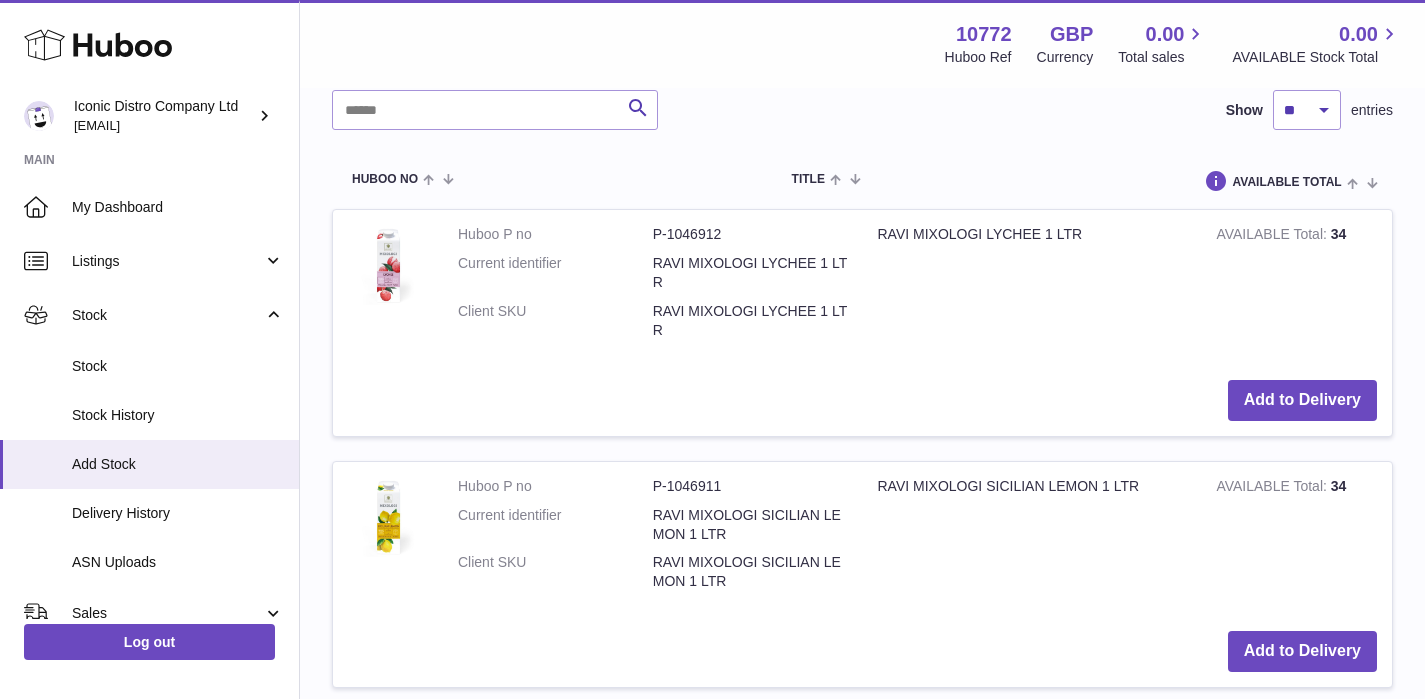 scroll, scrollTop: 0, scrollLeft: 0, axis: both 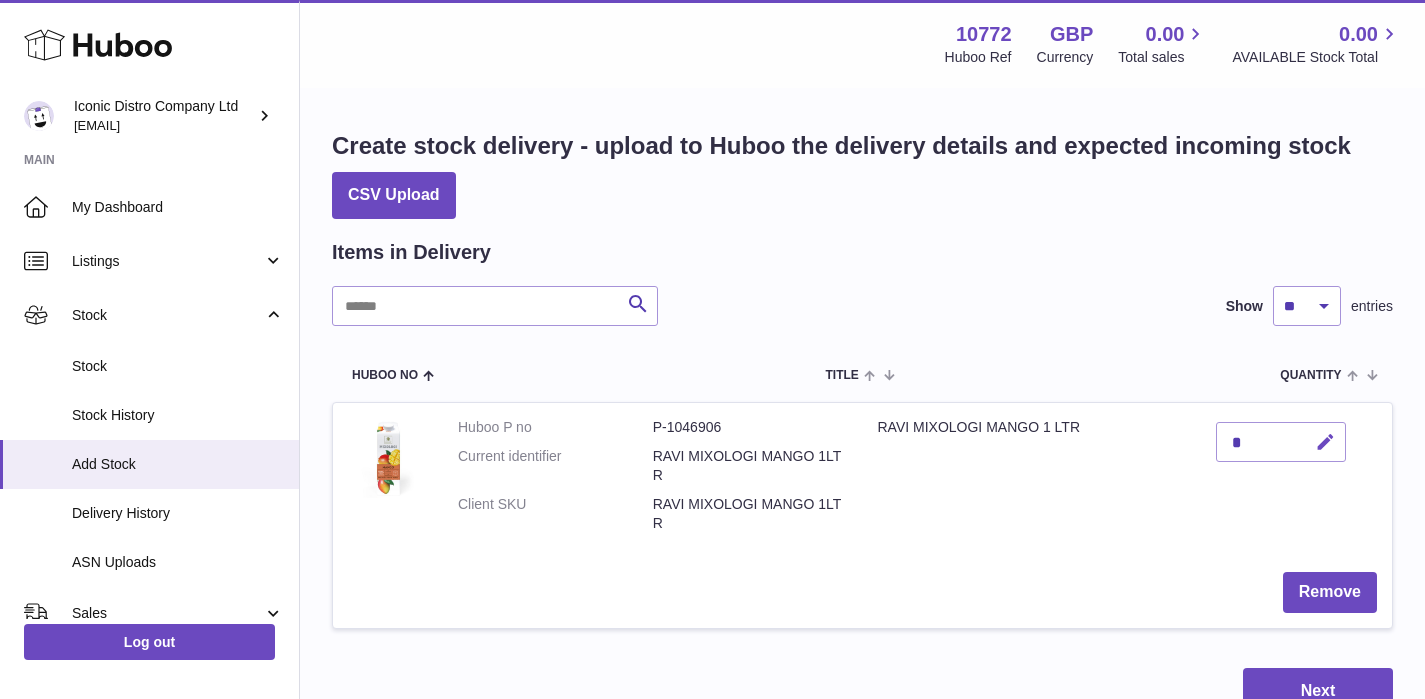 click at bounding box center [1325, 442] 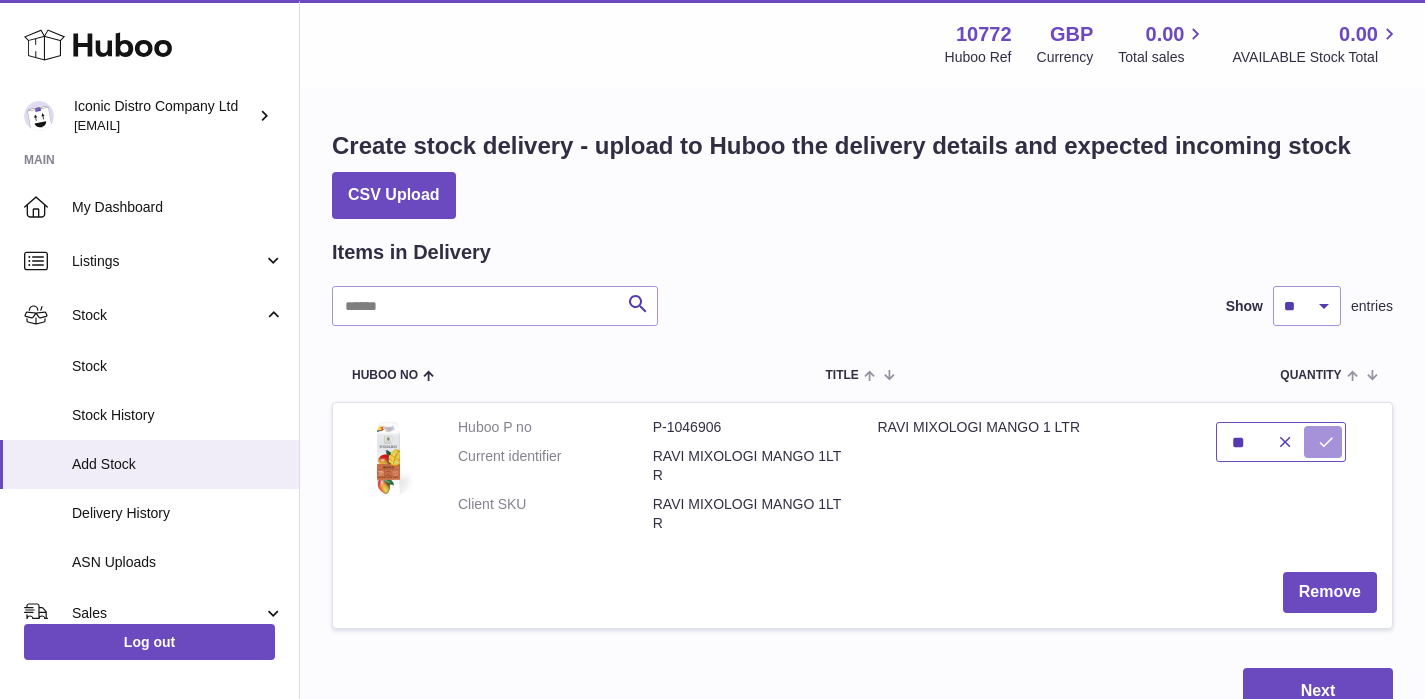 type on "**" 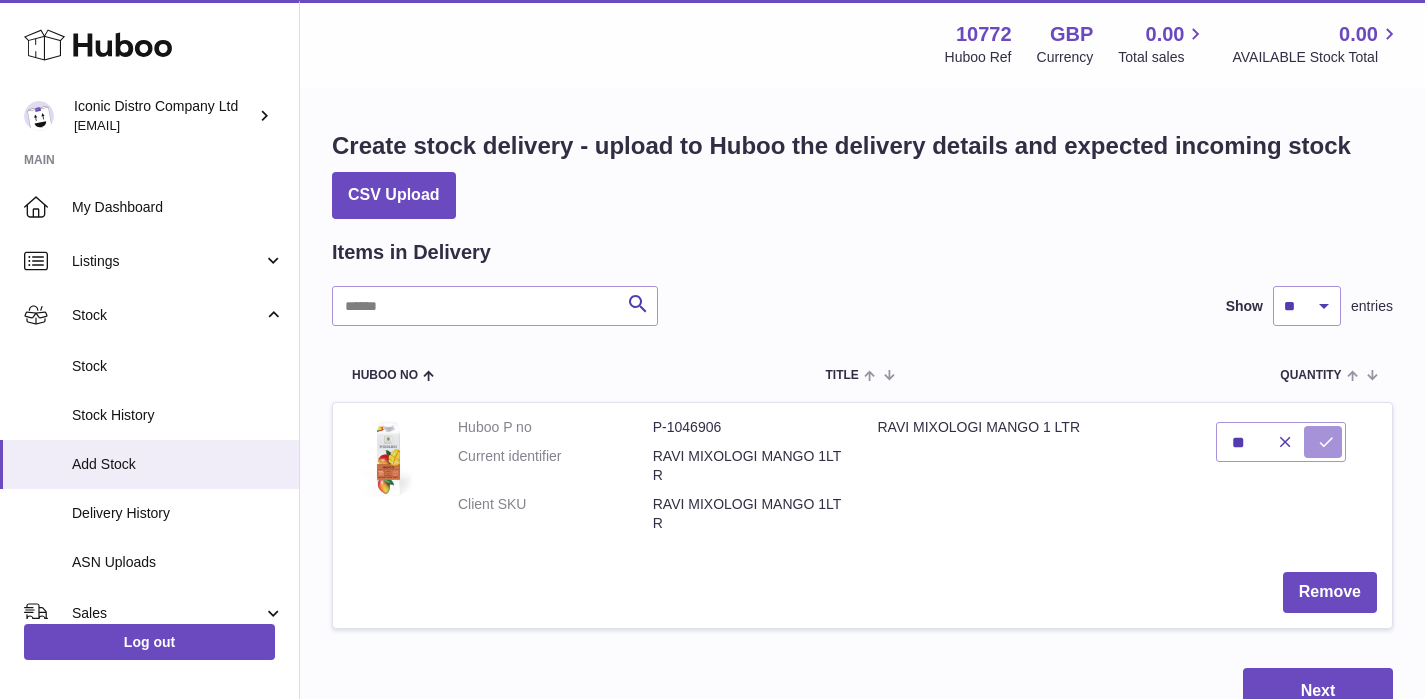 click at bounding box center (1326, 442) 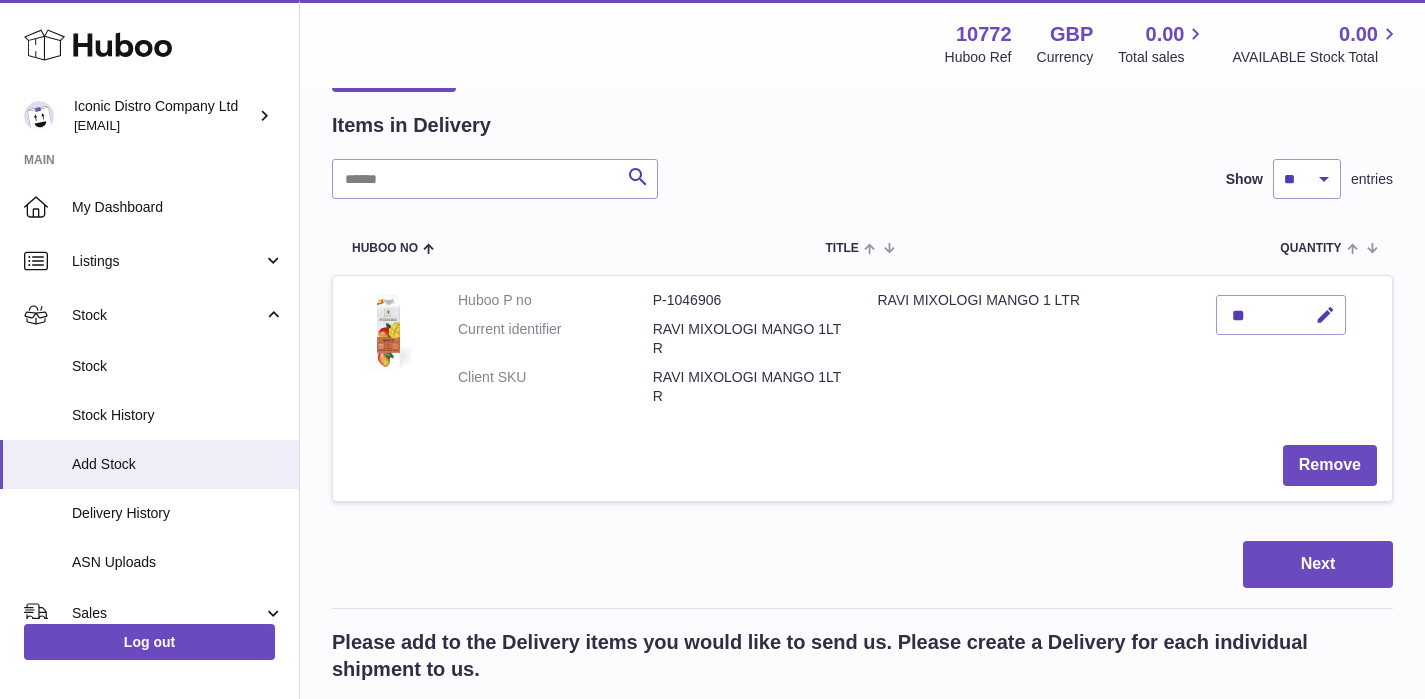 scroll, scrollTop: 135, scrollLeft: 0, axis: vertical 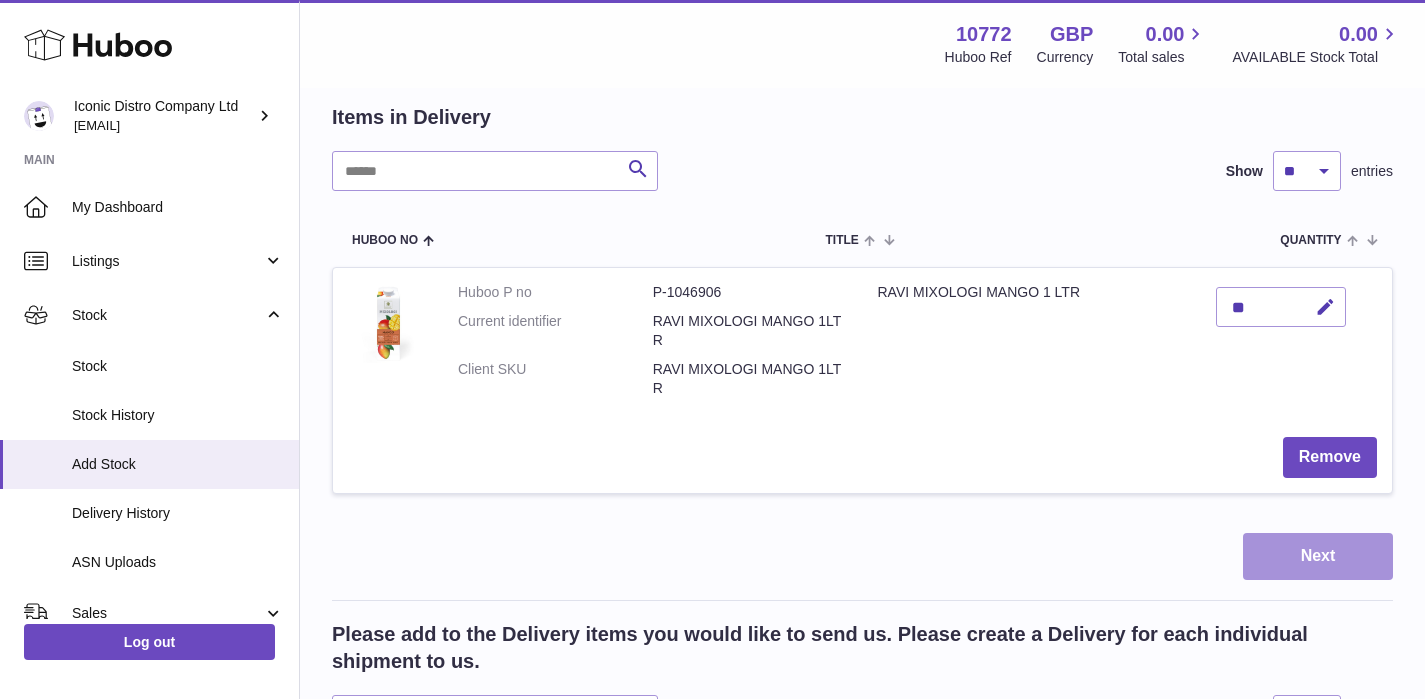 click on "Next" at bounding box center (1318, 556) 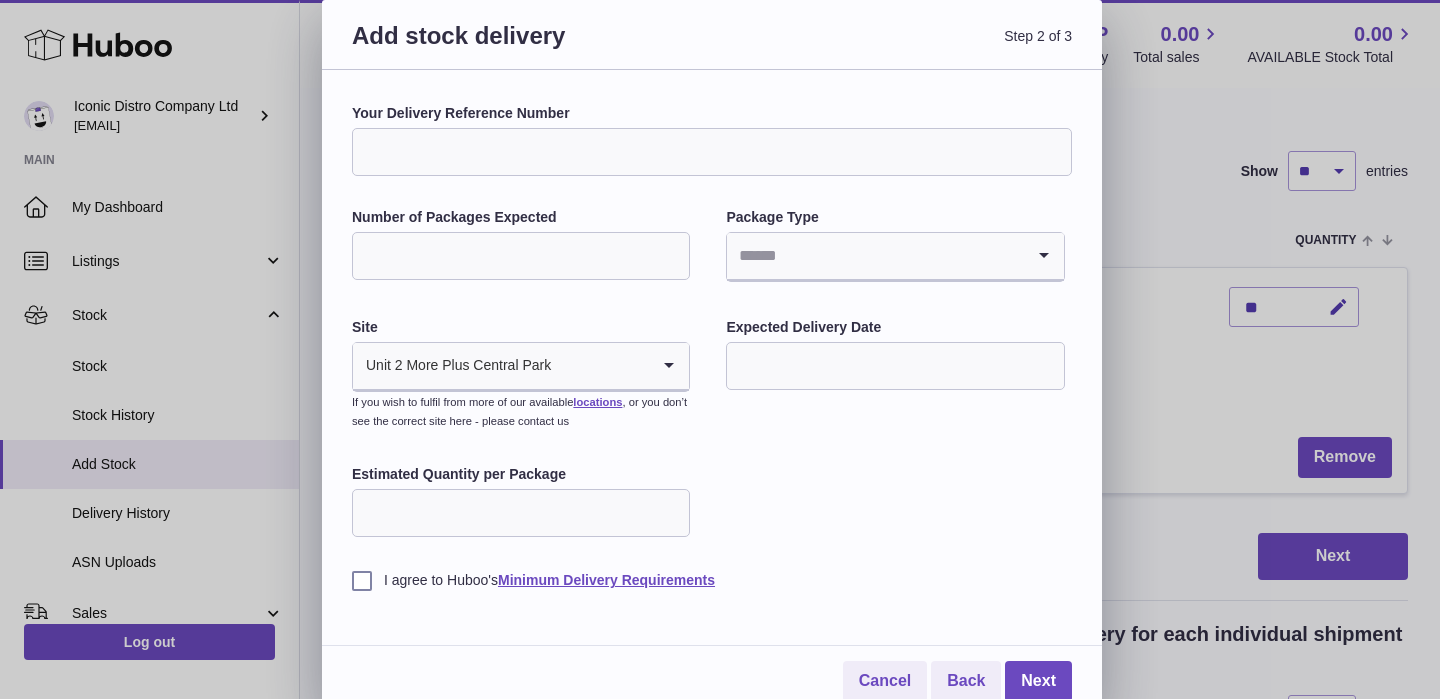 click on "Your Delivery Reference Number" at bounding box center (712, 152) 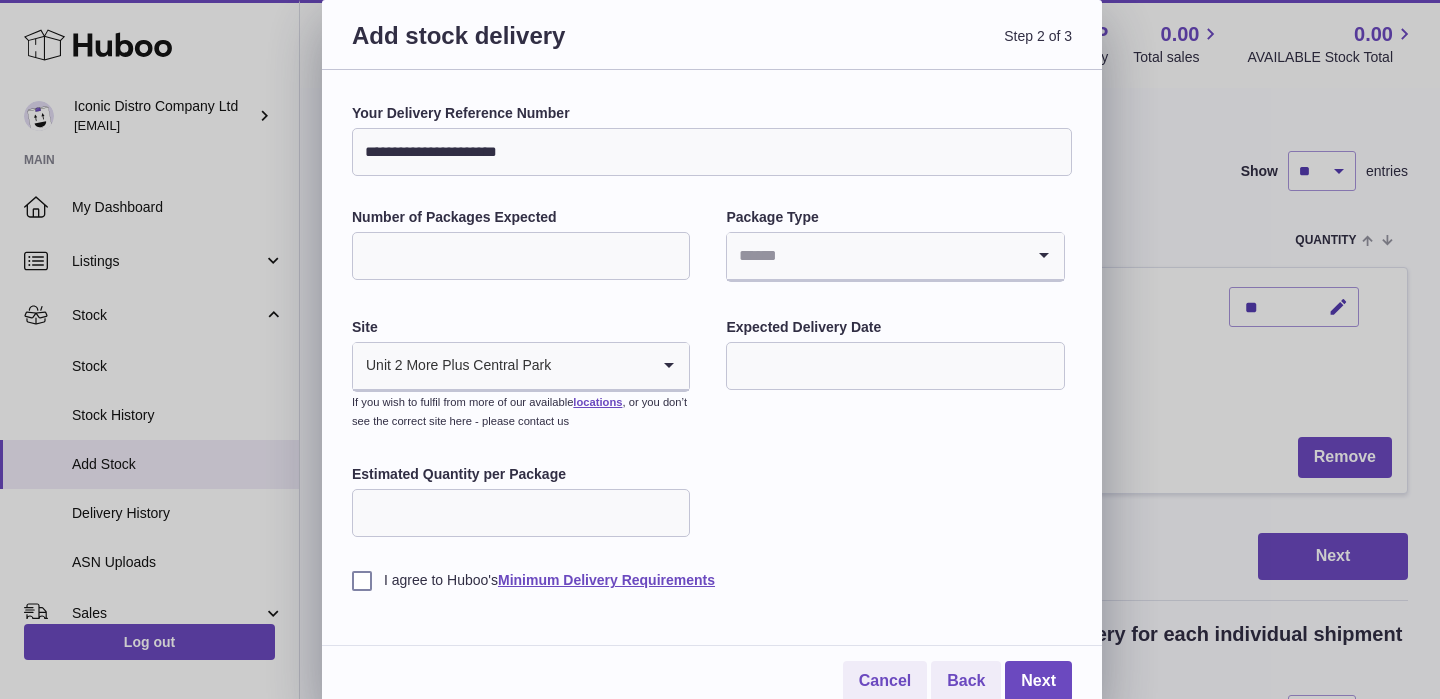 type on "**********" 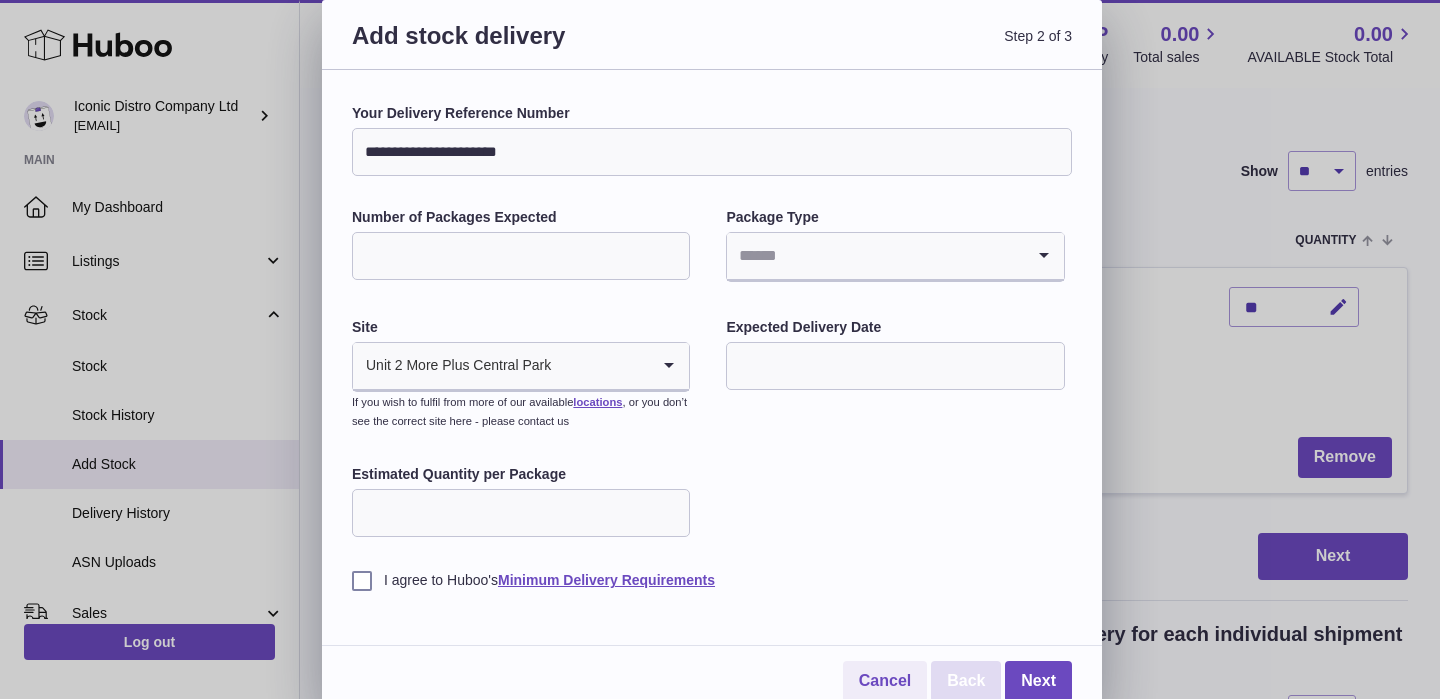 type 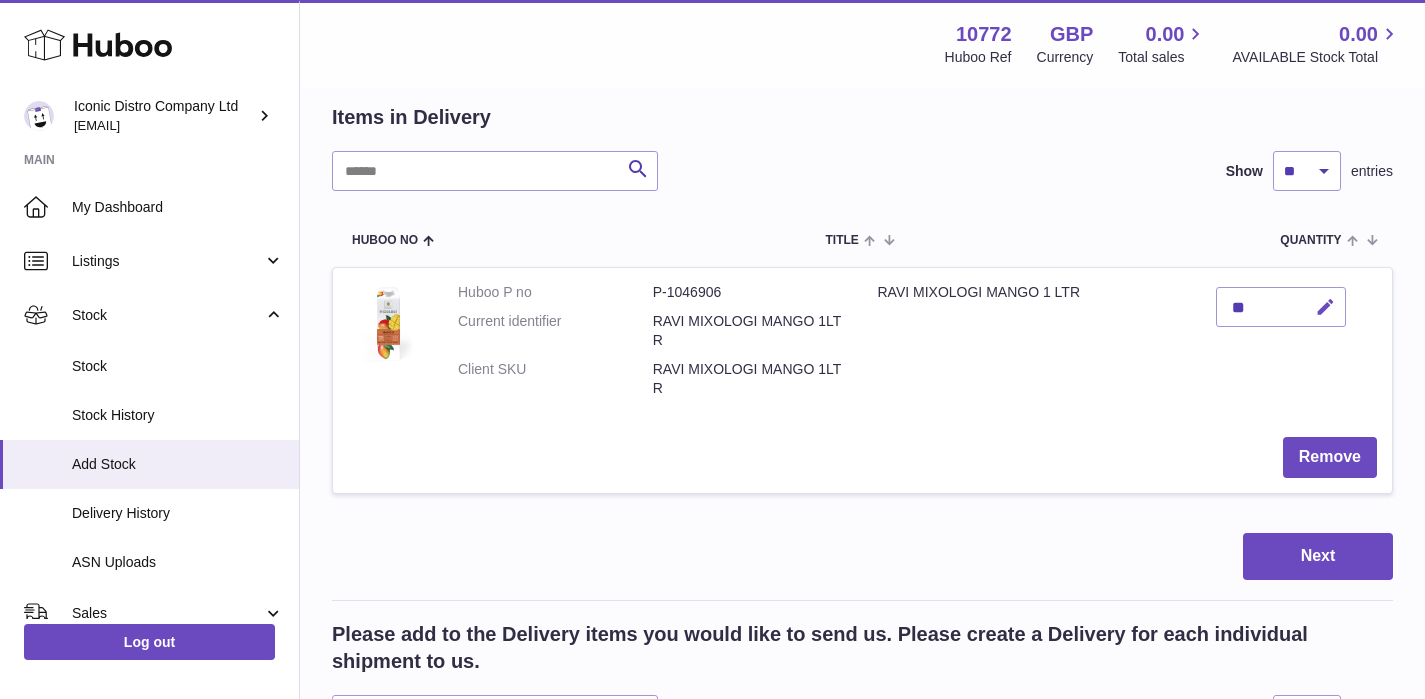 click at bounding box center (1325, 307) 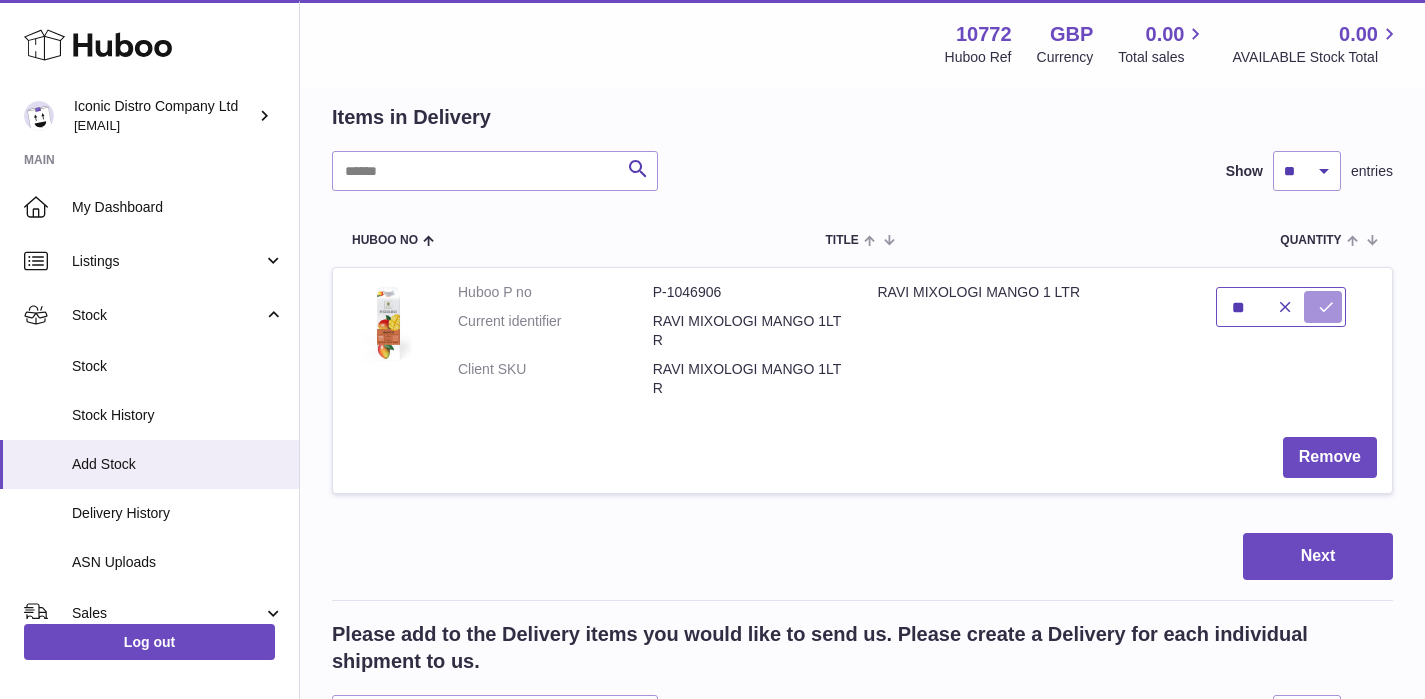 type on "**" 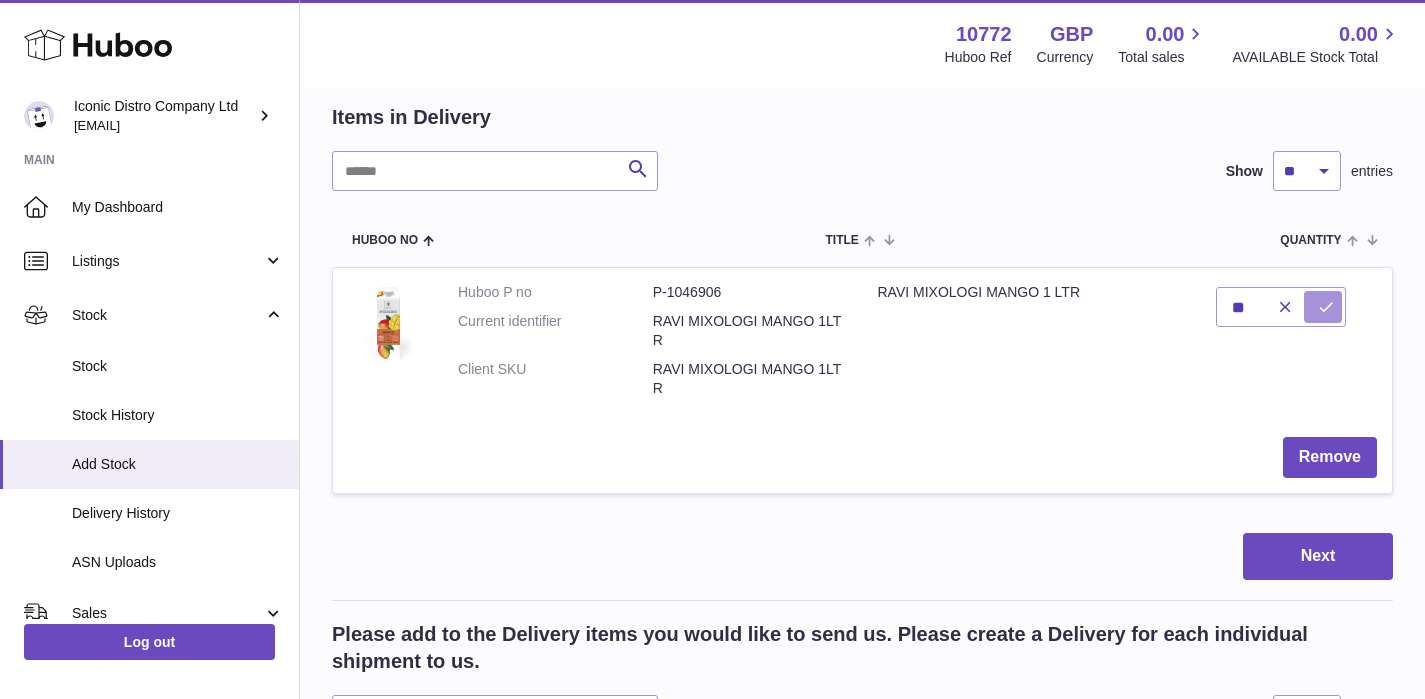 click at bounding box center [1323, 307] 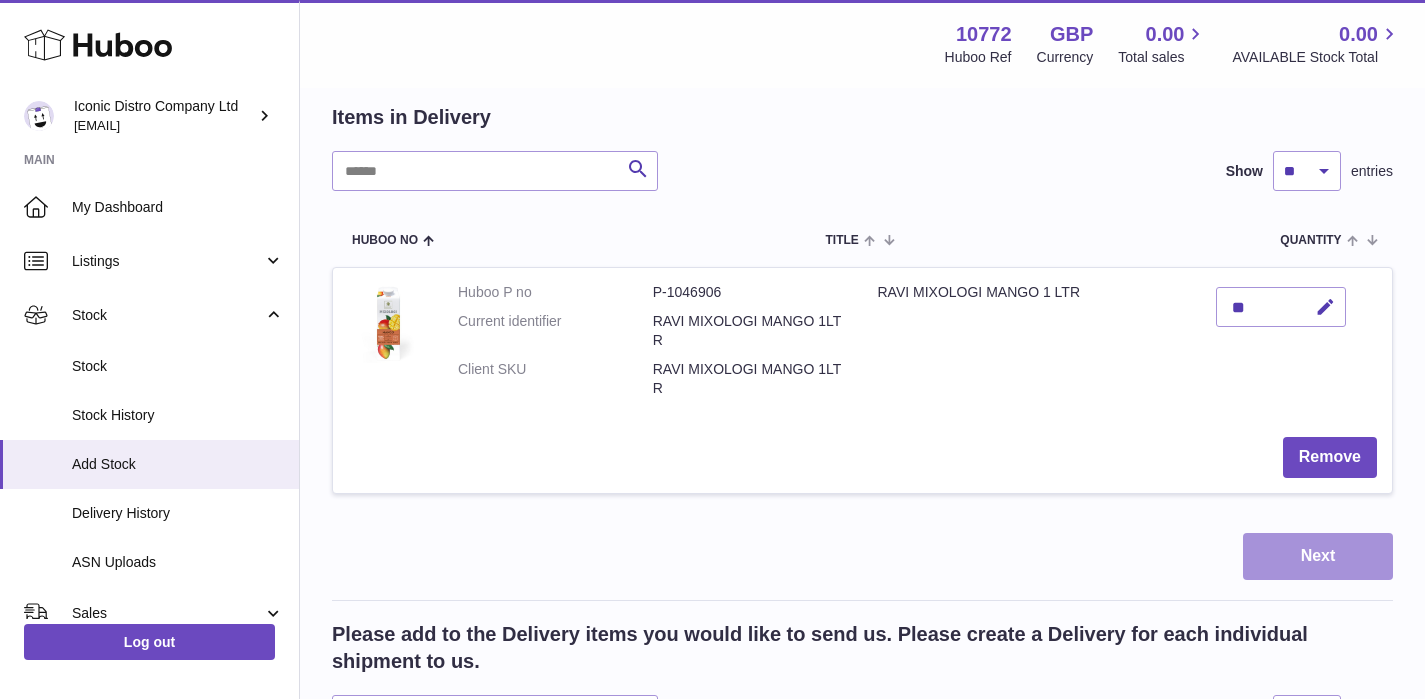 click on "Next" at bounding box center [1318, 556] 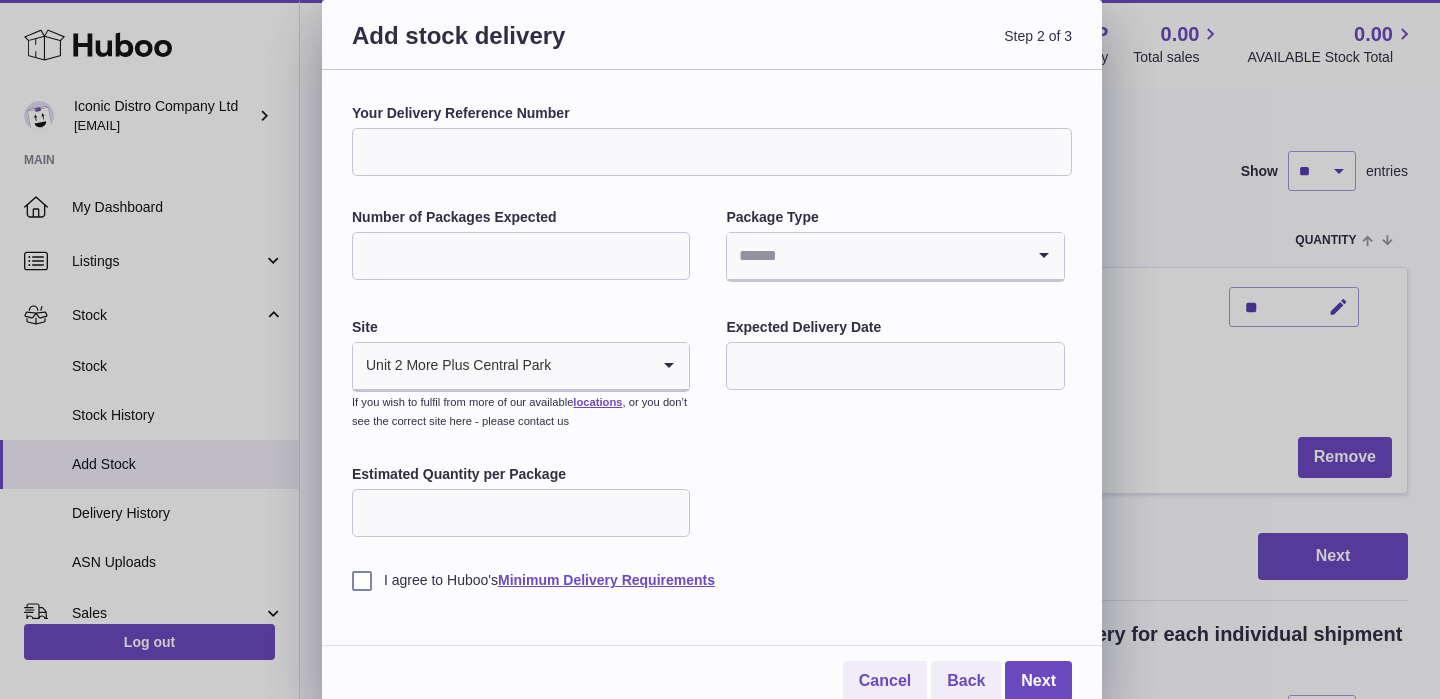 click on "Your Delivery Reference Number" at bounding box center (712, 152) 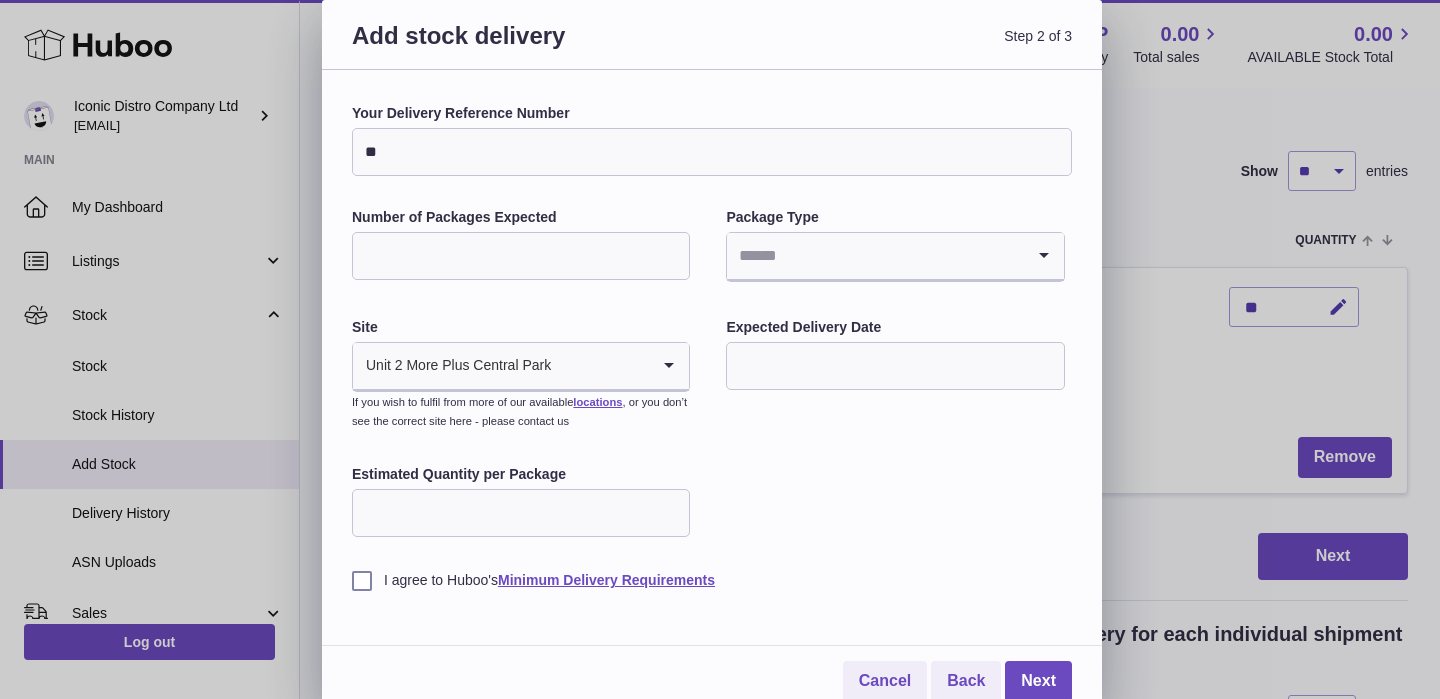 type on "**********" 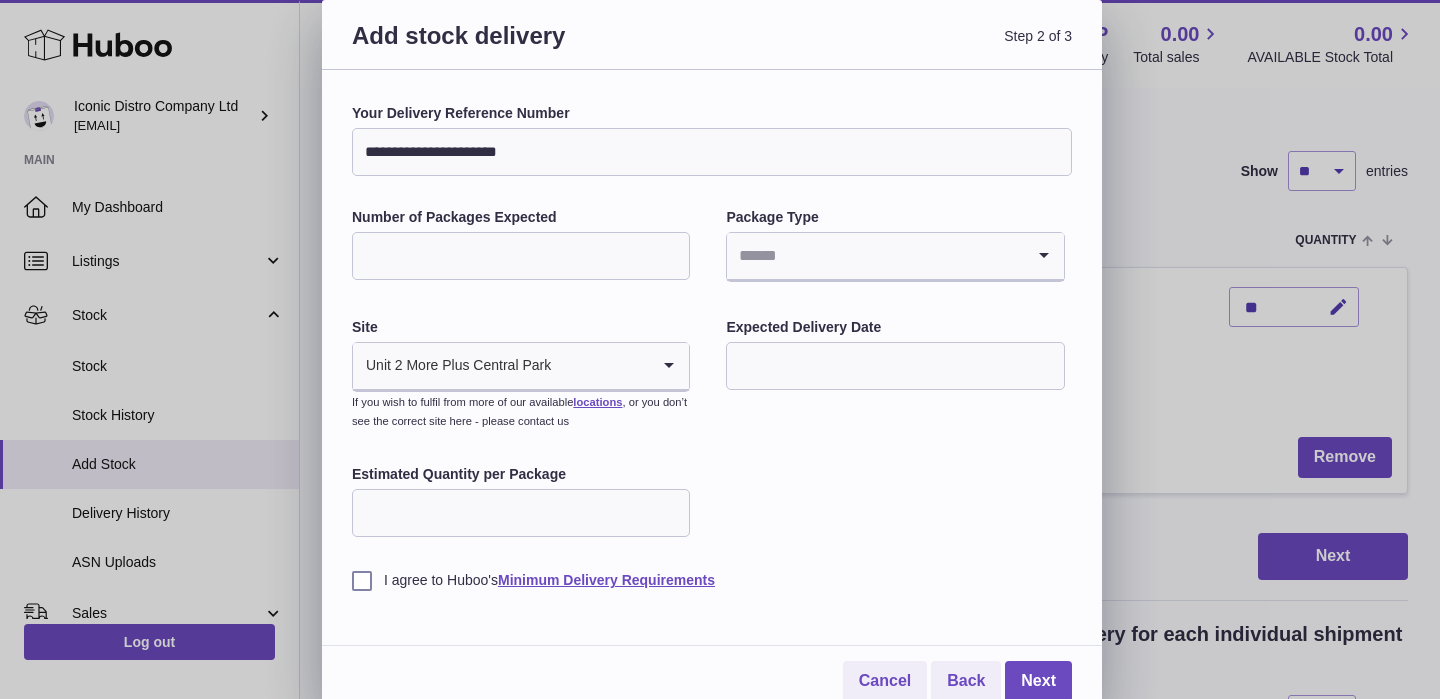 click on "Number of Packages Expected" at bounding box center (521, 256) 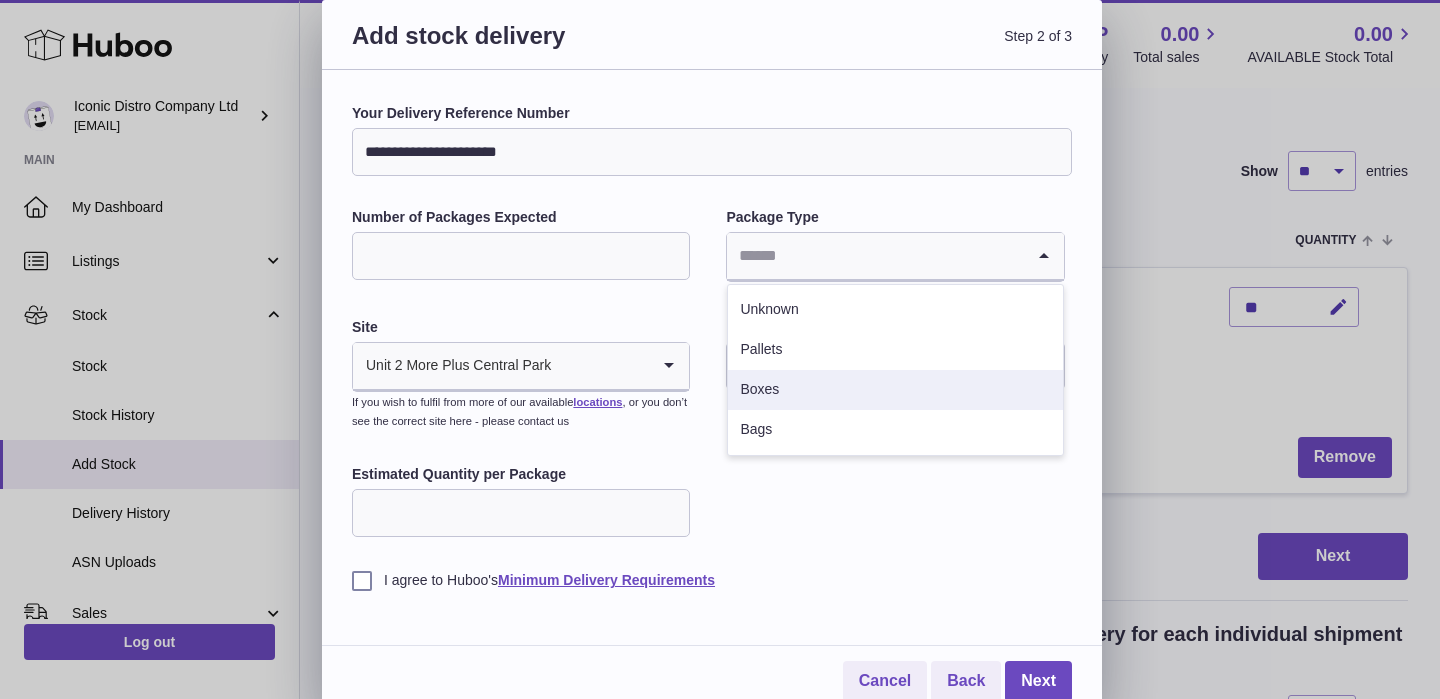 click on "Boxes" at bounding box center (895, 390) 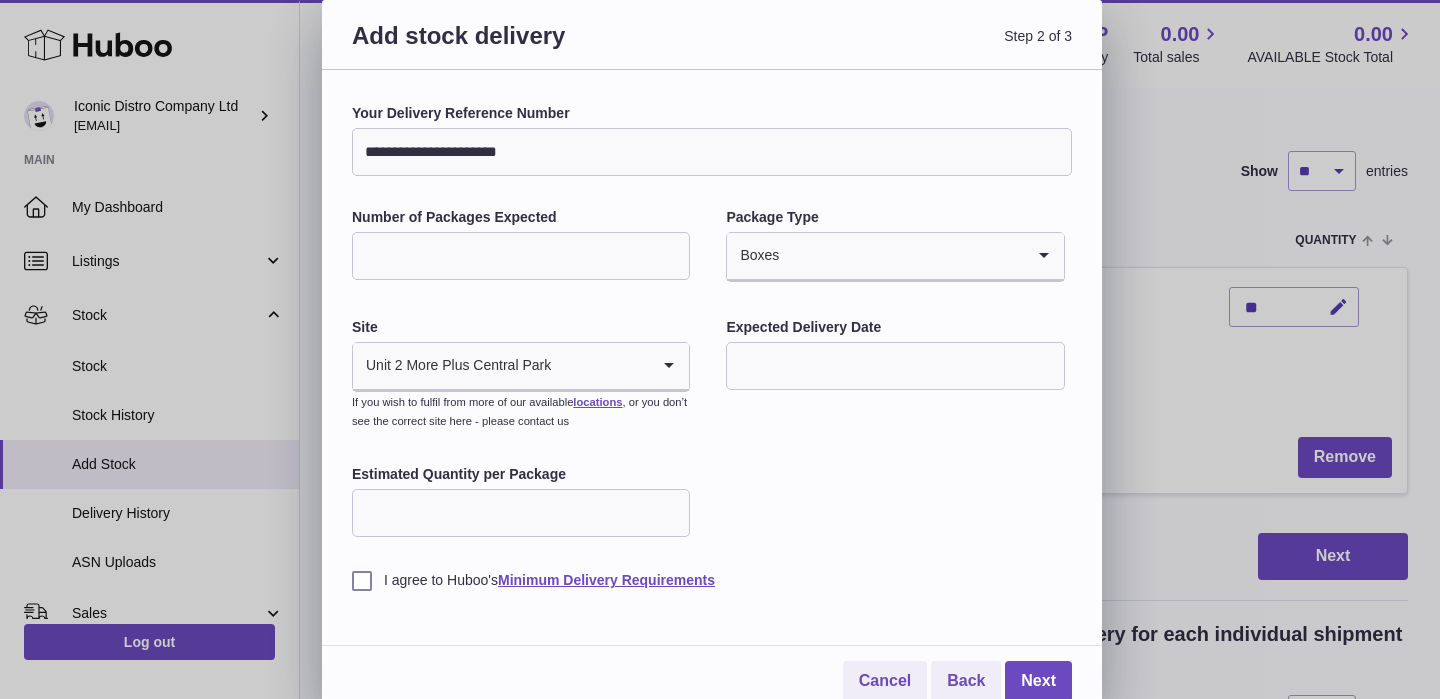 click at bounding box center [895, 366] 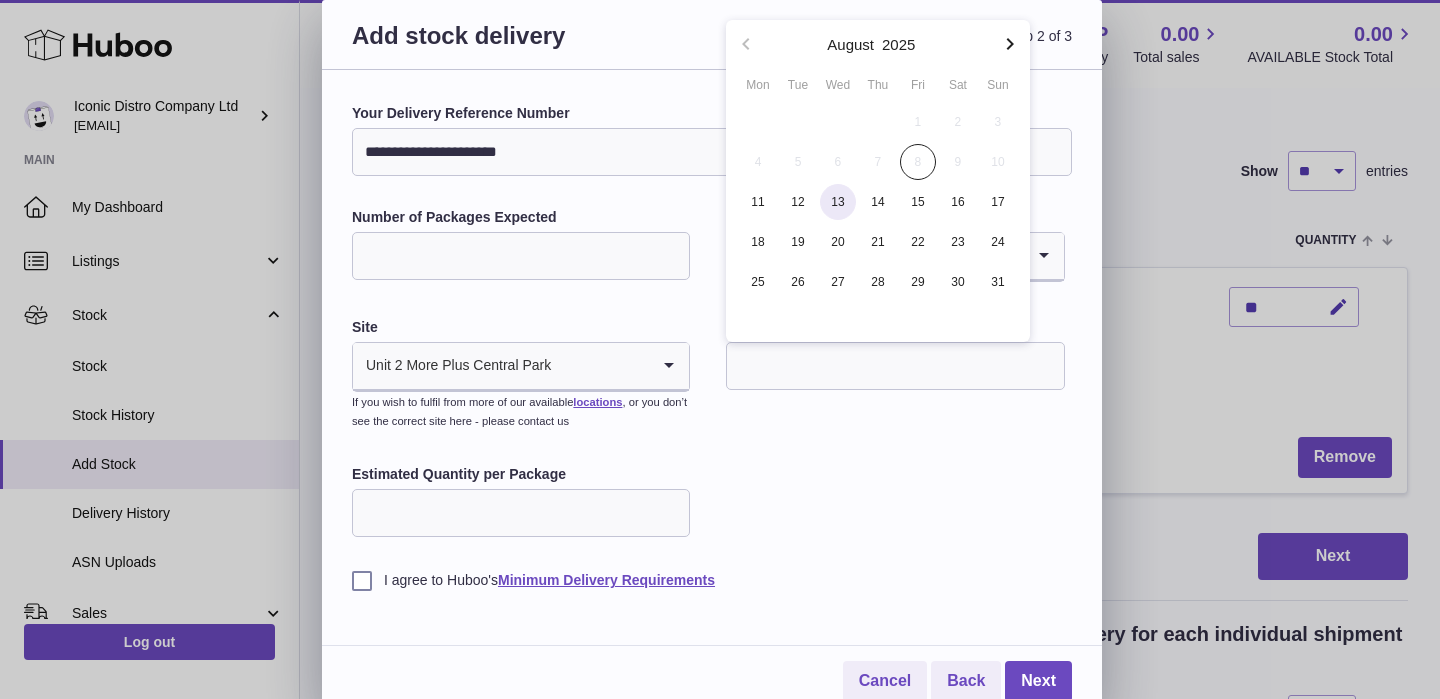 click on "13" at bounding box center (838, 202) 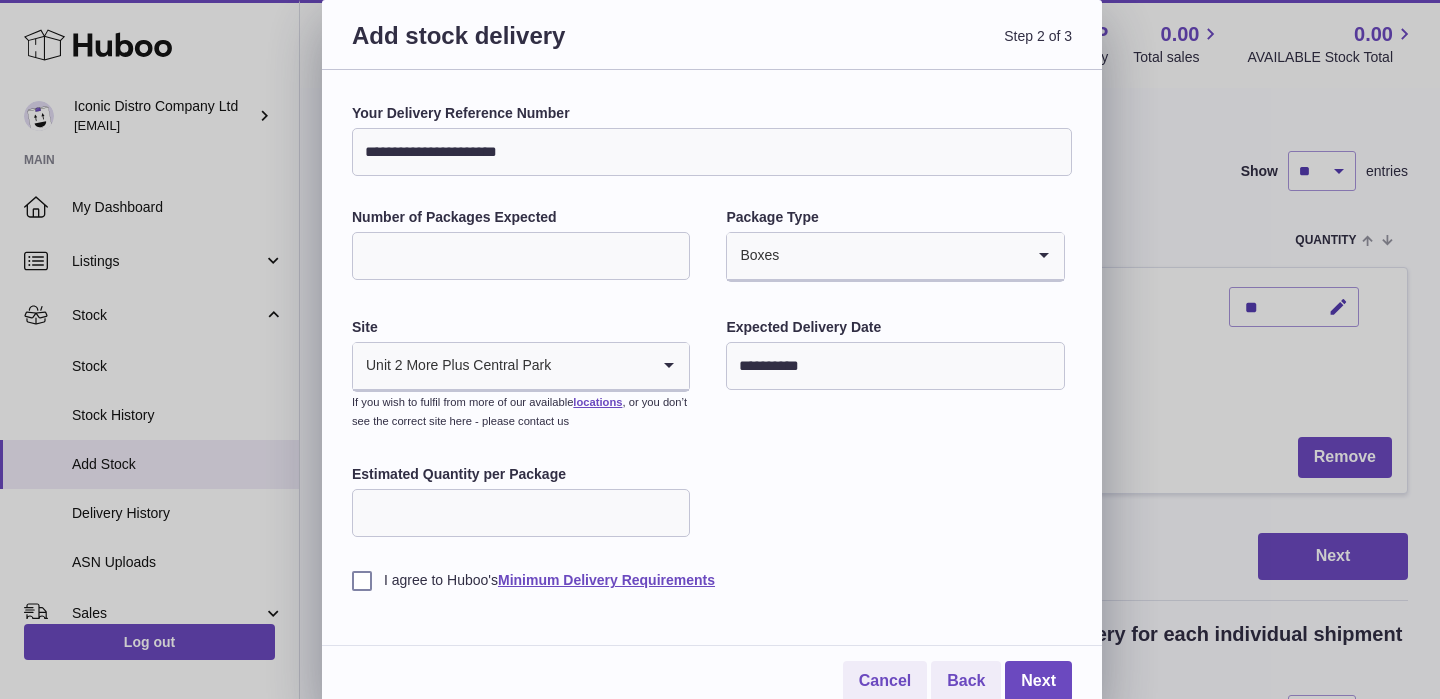 click on "Estimated Quantity per Package" at bounding box center (521, 513) 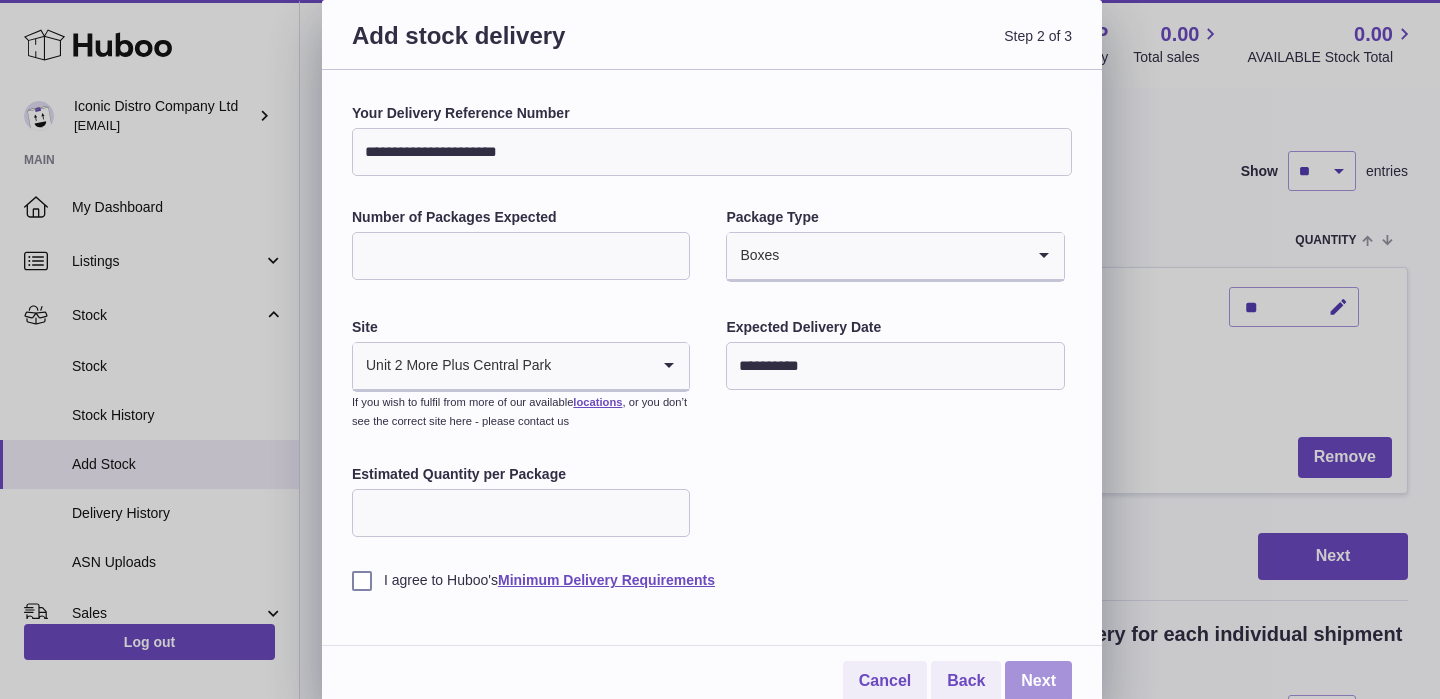 click on "Next" at bounding box center [1038, 681] 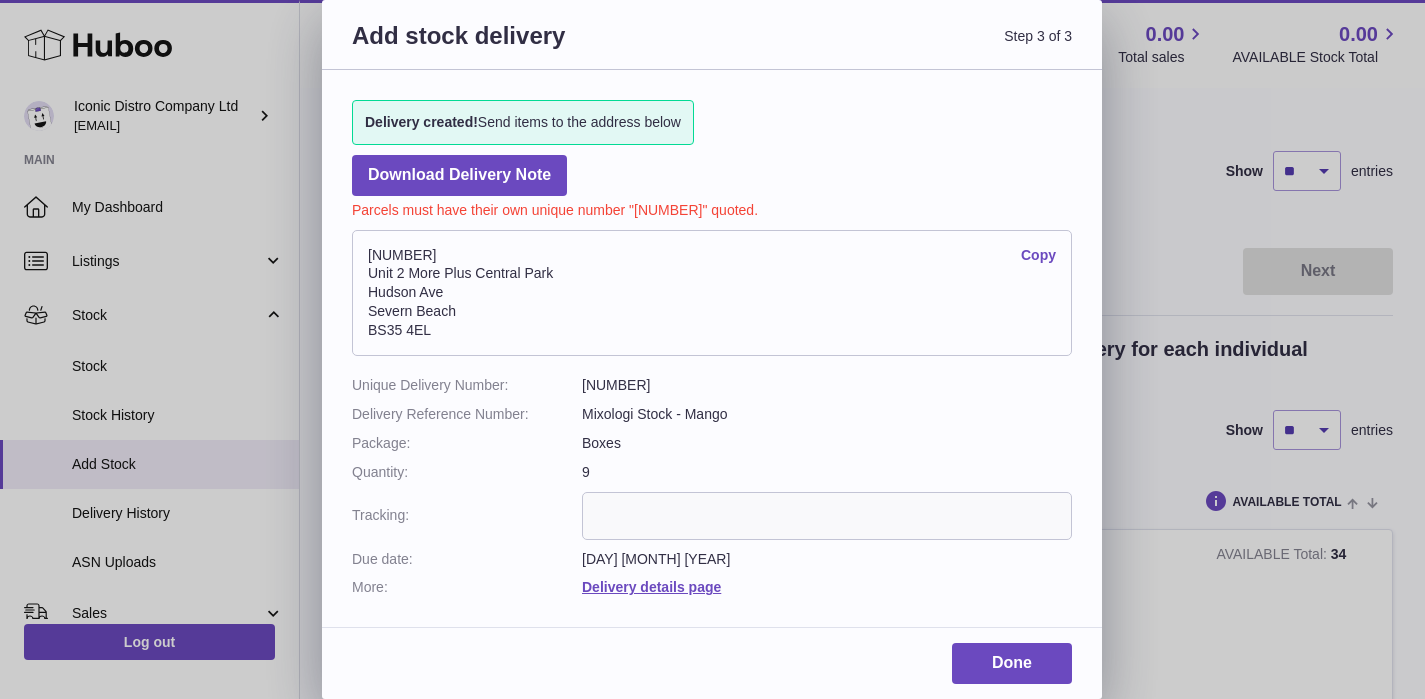 drag, startPoint x: 357, startPoint y: 243, endPoint x: 485, endPoint y: 262, distance: 129.40247 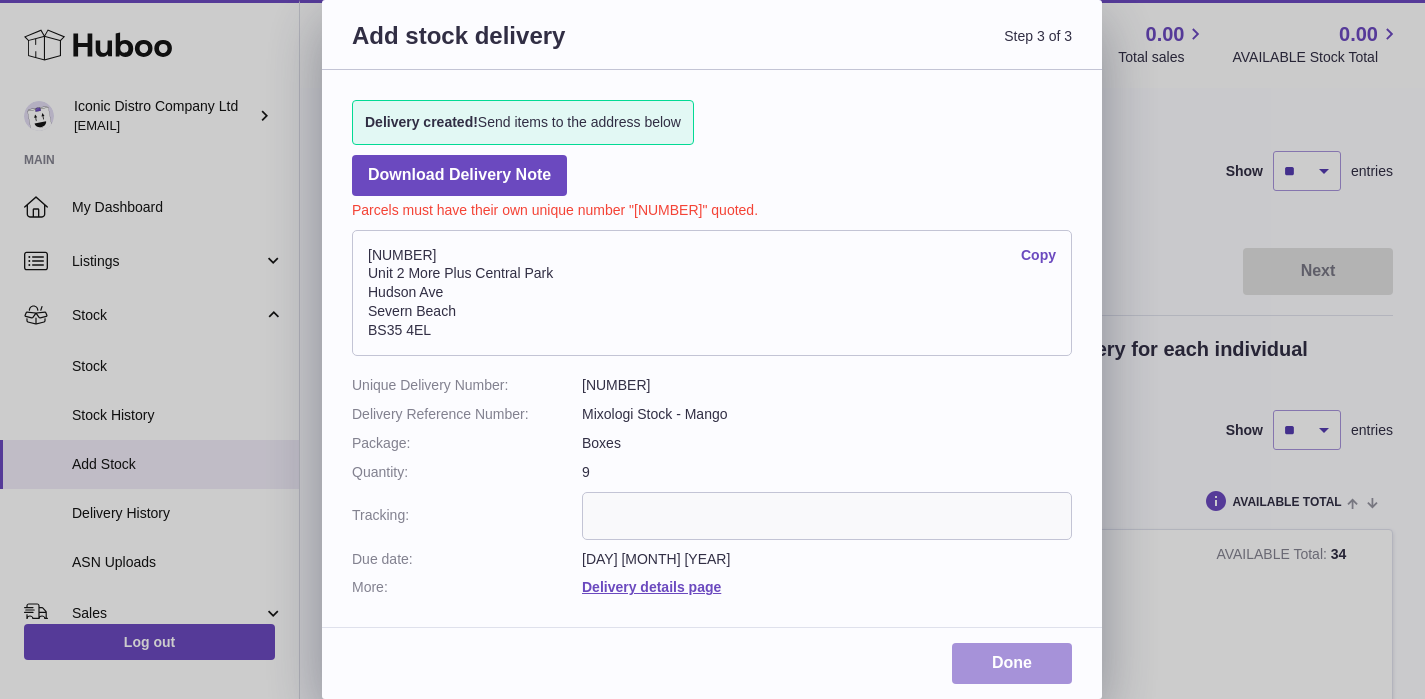 click on "Done" at bounding box center [1012, 663] 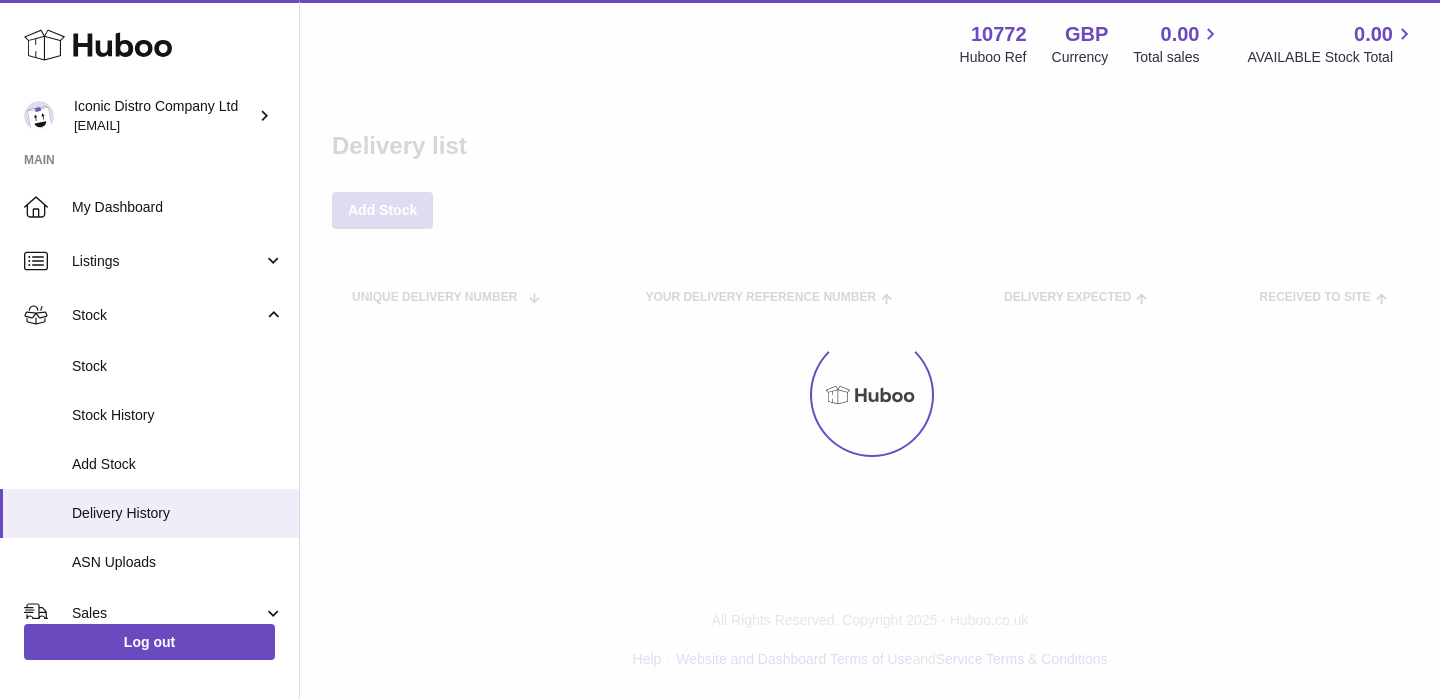 scroll, scrollTop: 0, scrollLeft: 0, axis: both 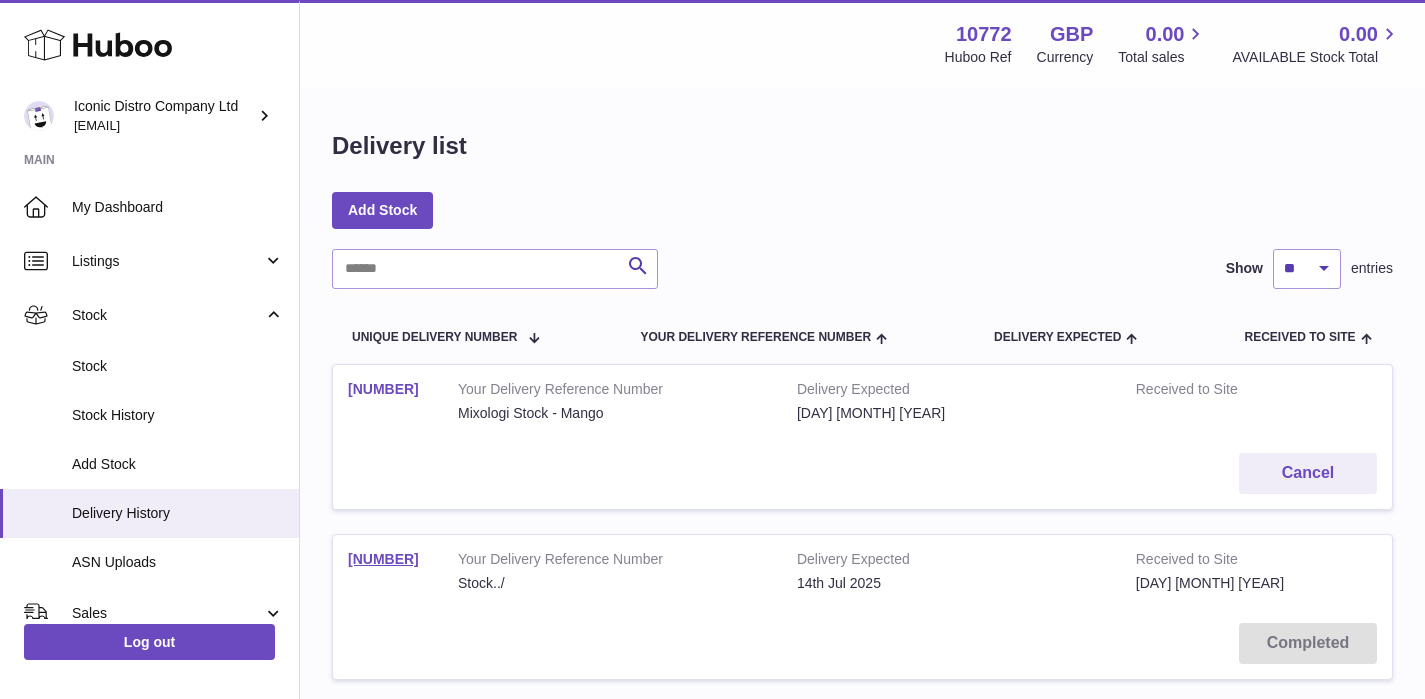 click on "[NUMBER]" at bounding box center [383, 389] 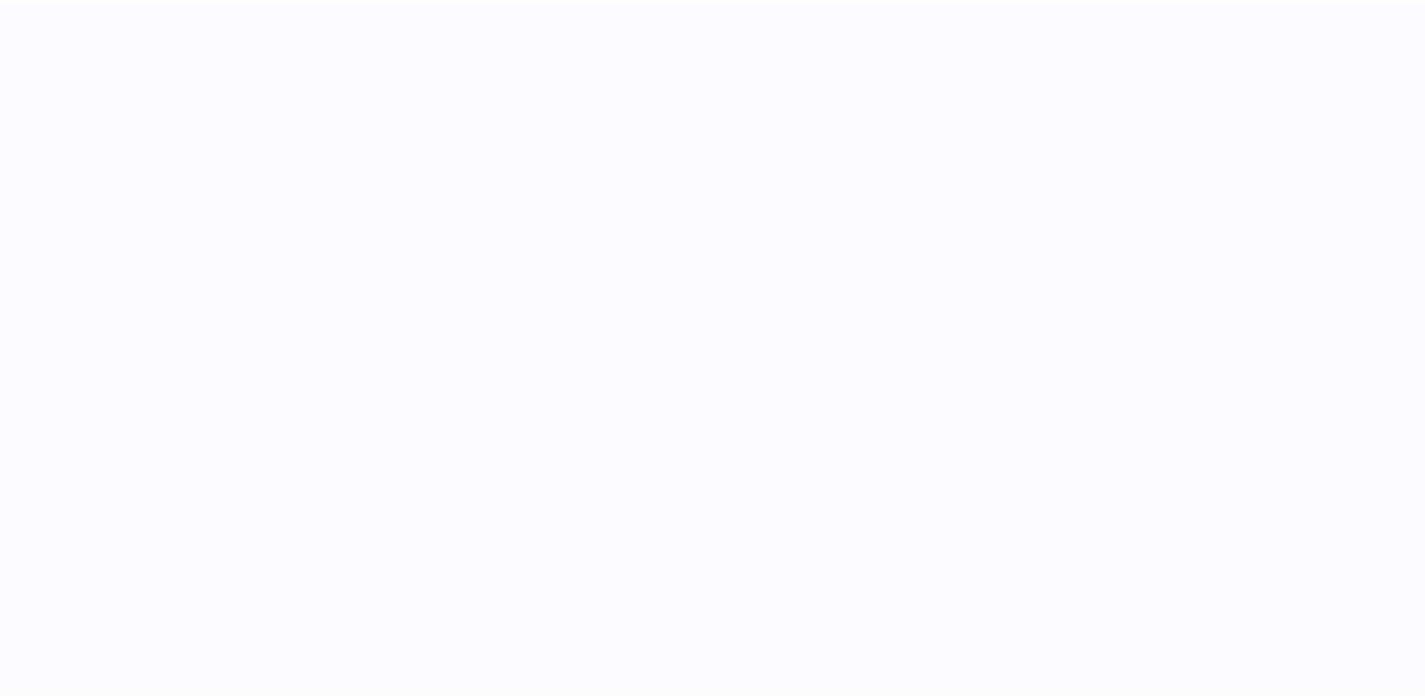 scroll, scrollTop: 0, scrollLeft: 0, axis: both 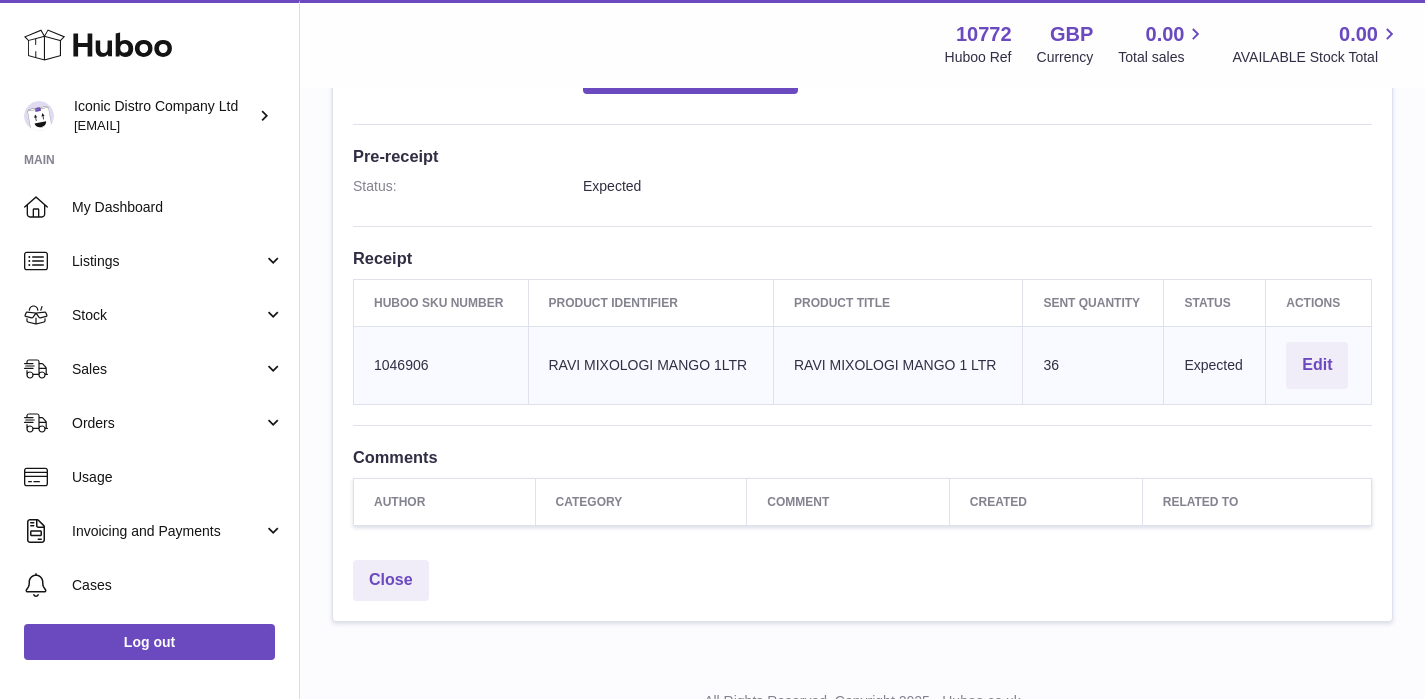 drag, startPoint x: 793, startPoint y: 362, endPoint x: 999, endPoint y: 365, distance: 206.02185 